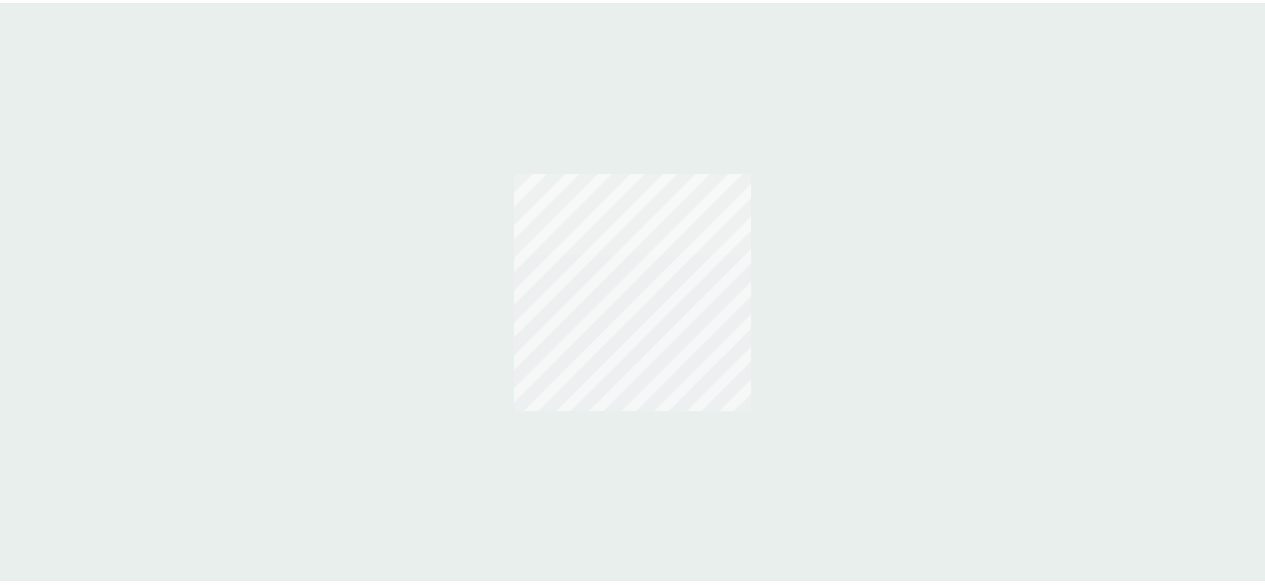 scroll, scrollTop: 0, scrollLeft: 0, axis: both 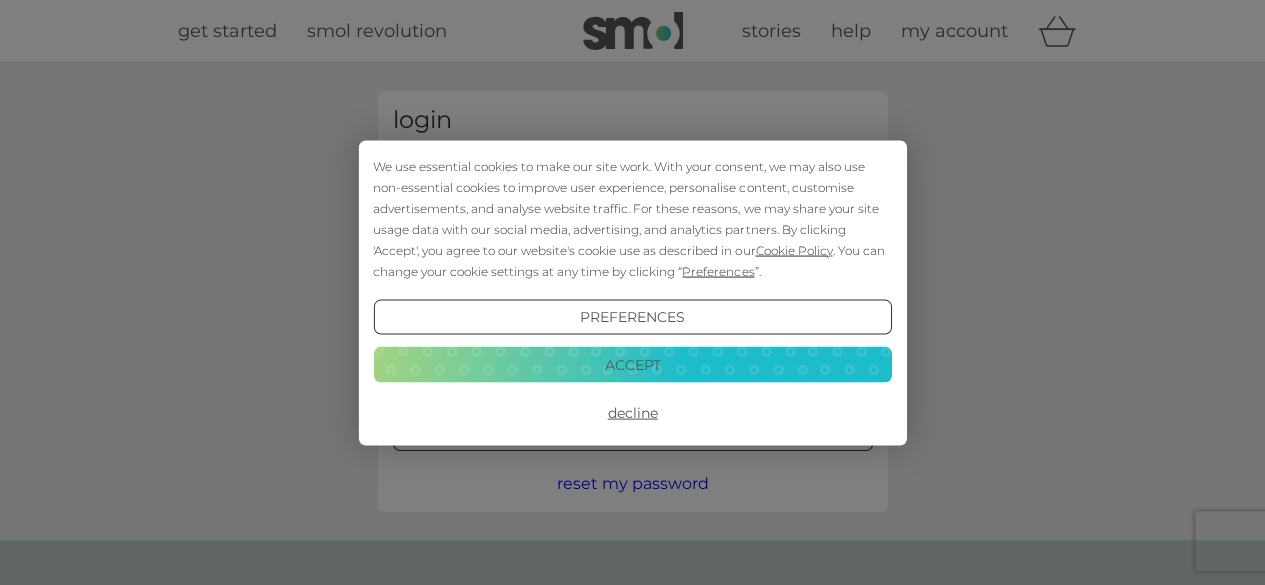 type on "kjslawrence@hotmail.com" 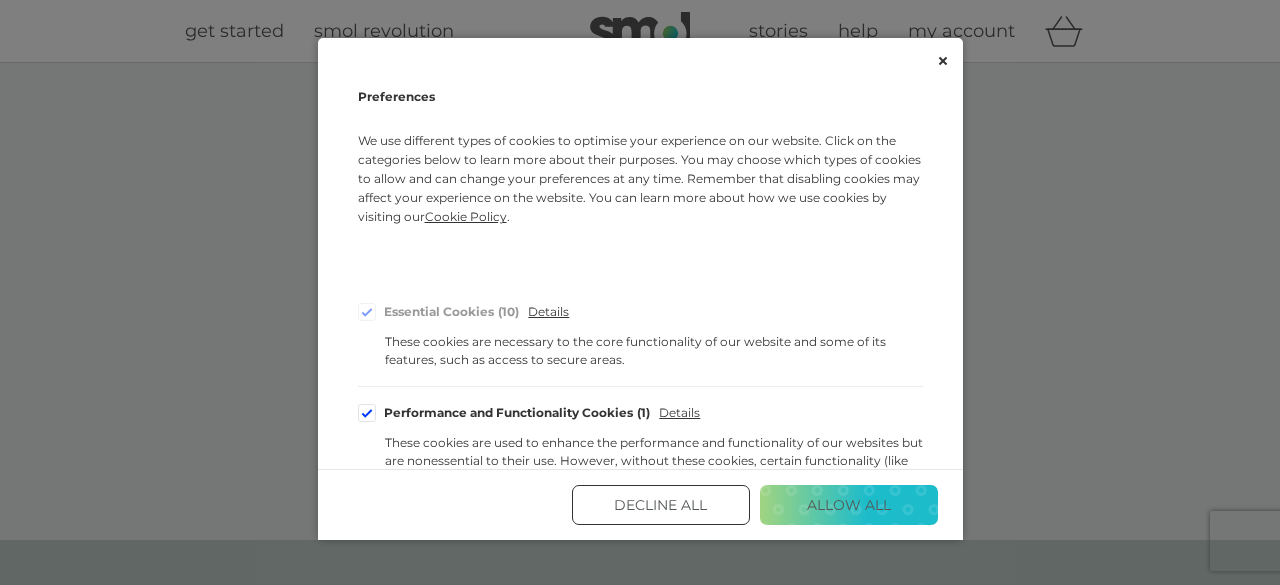 click on "Decline All" at bounding box center [661, 505] 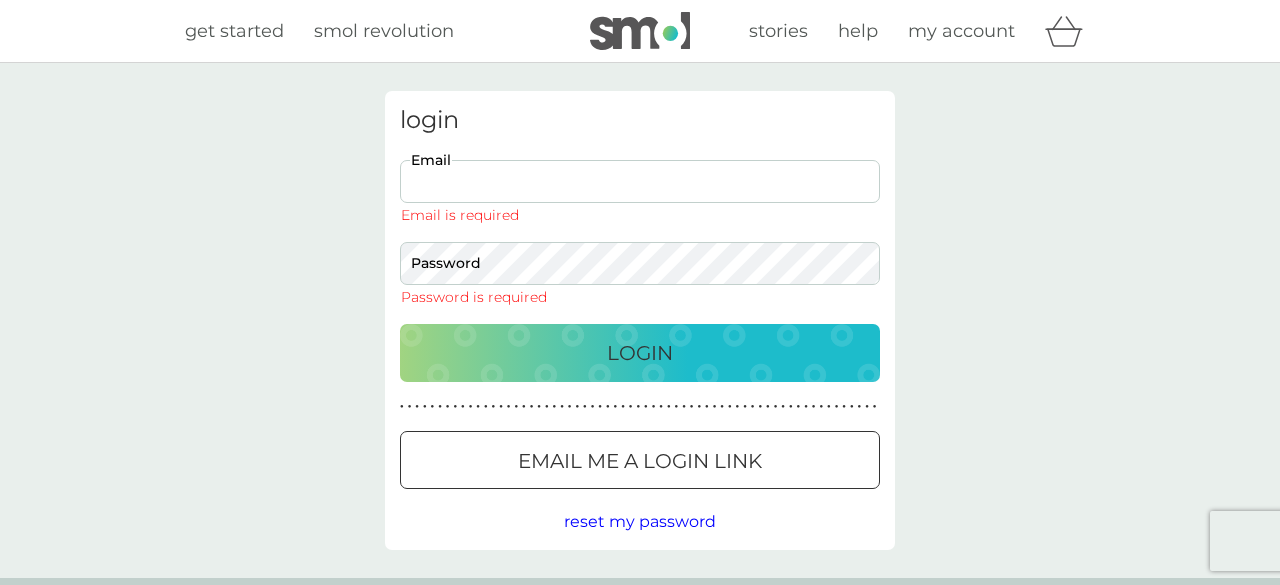 type on "[EMAIL]" 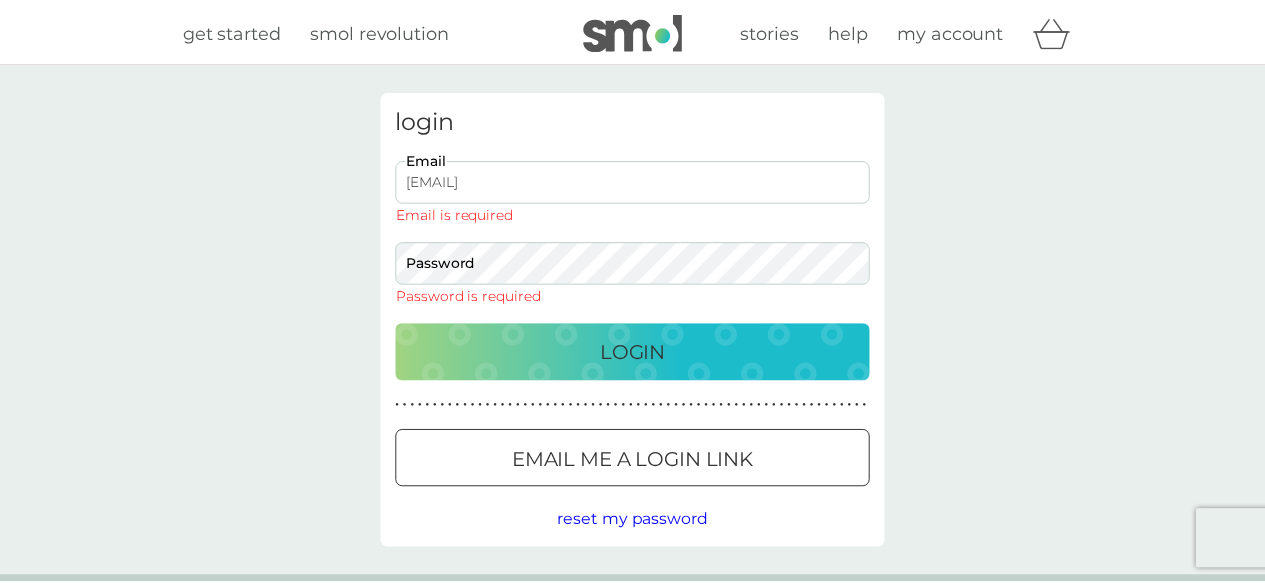 scroll, scrollTop: 0, scrollLeft: 0, axis: both 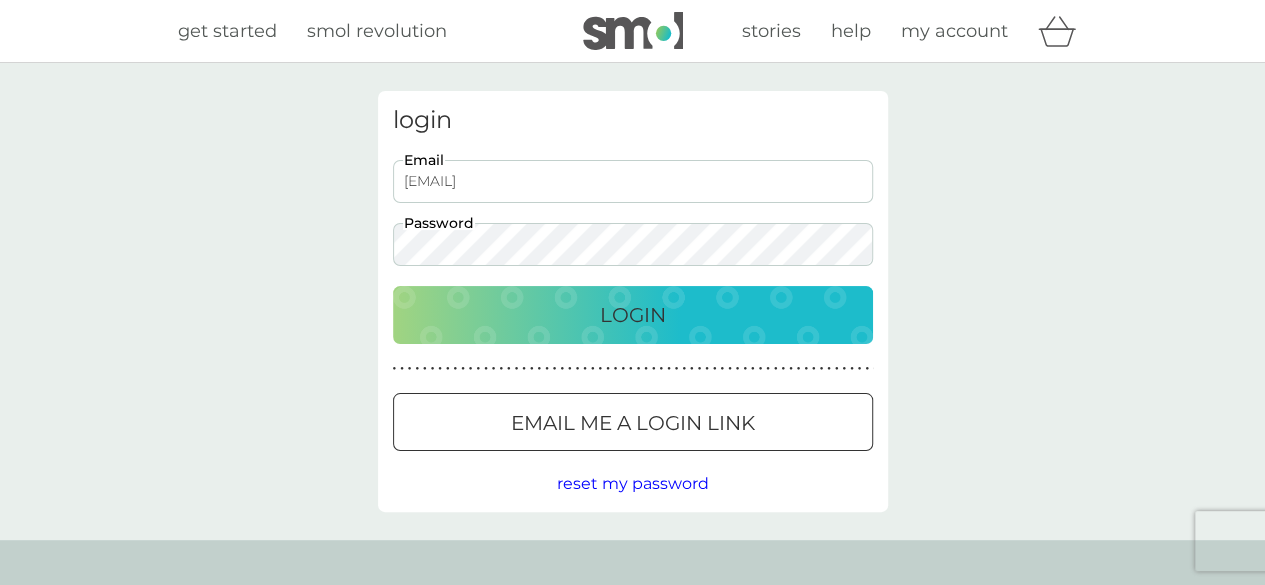 click on "Login" at bounding box center (633, 315) 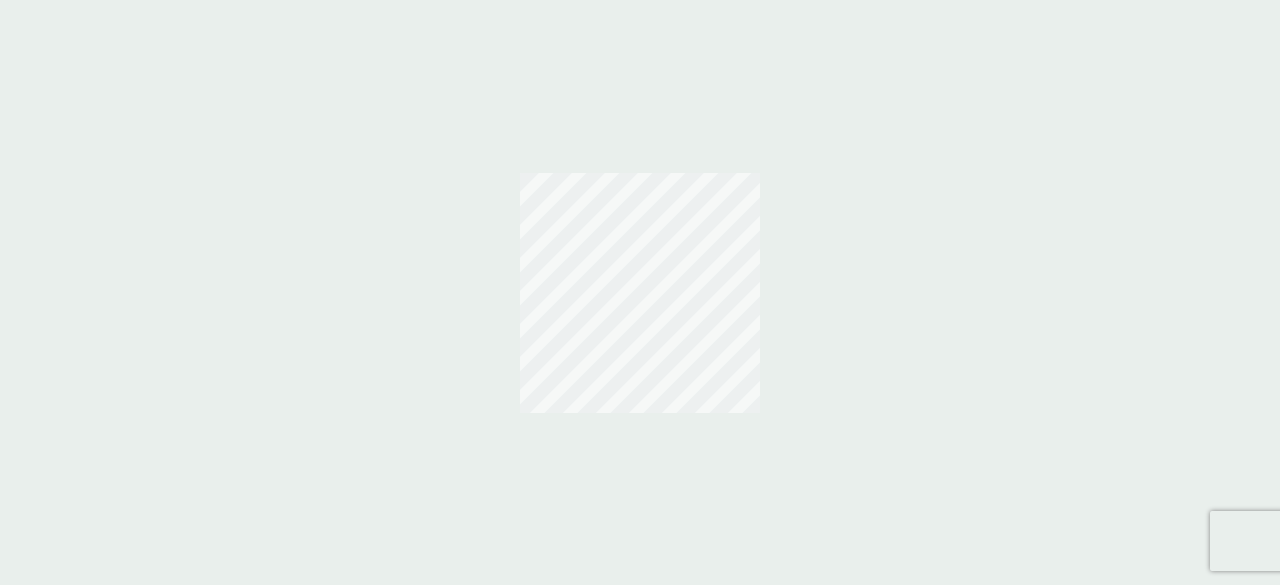 scroll, scrollTop: 0, scrollLeft: 0, axis: both 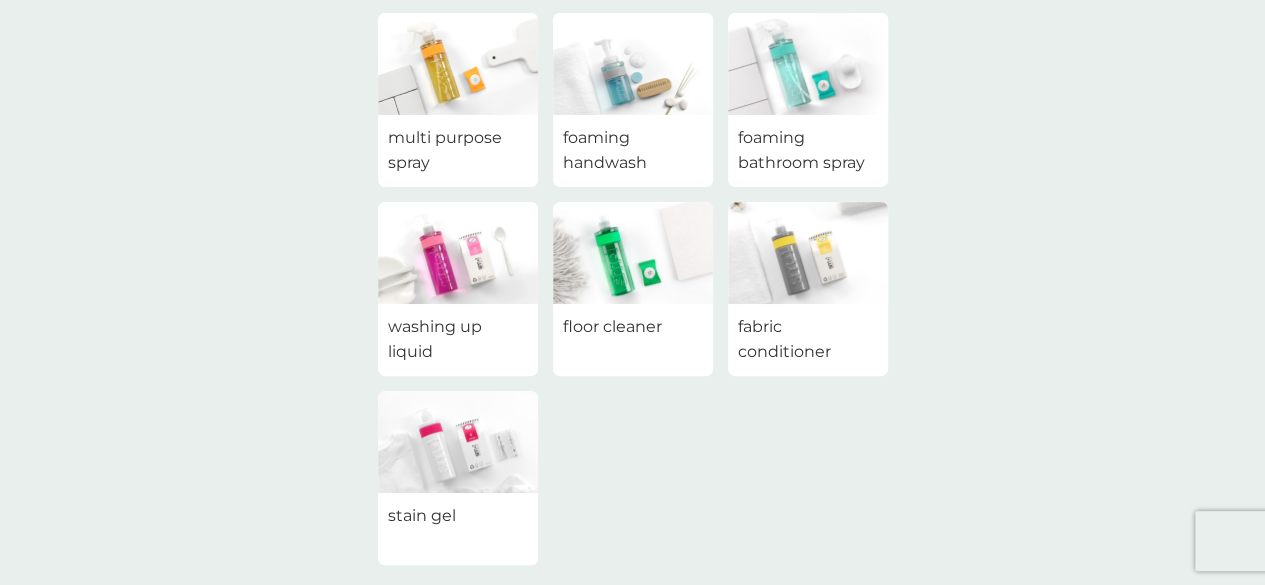 click on "foaming bathroom spray" at bounding box center [808, 150] 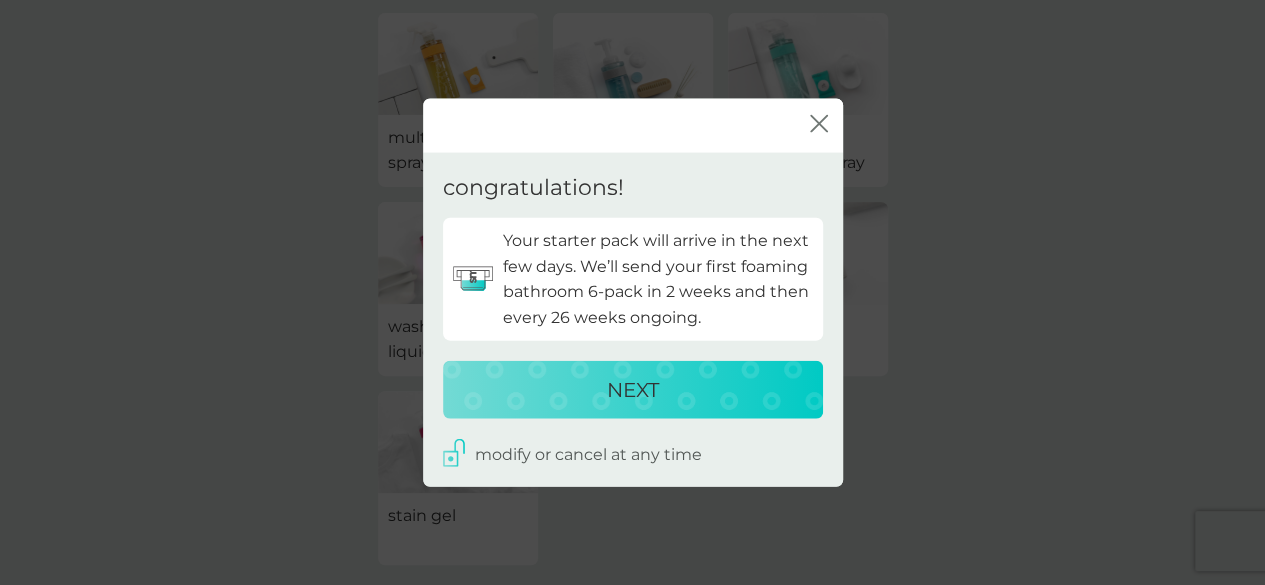 click on "NEXT" at bounding box center (633, 389) 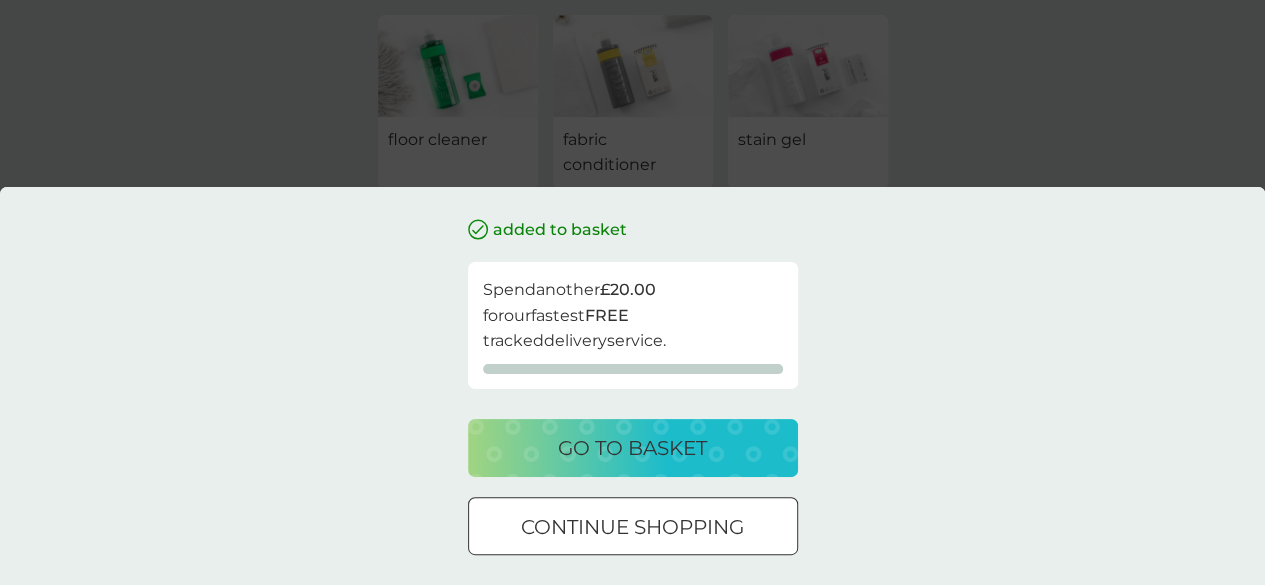 scroll, scrollTop: 400, scrollLeft: 0, axis: vertical 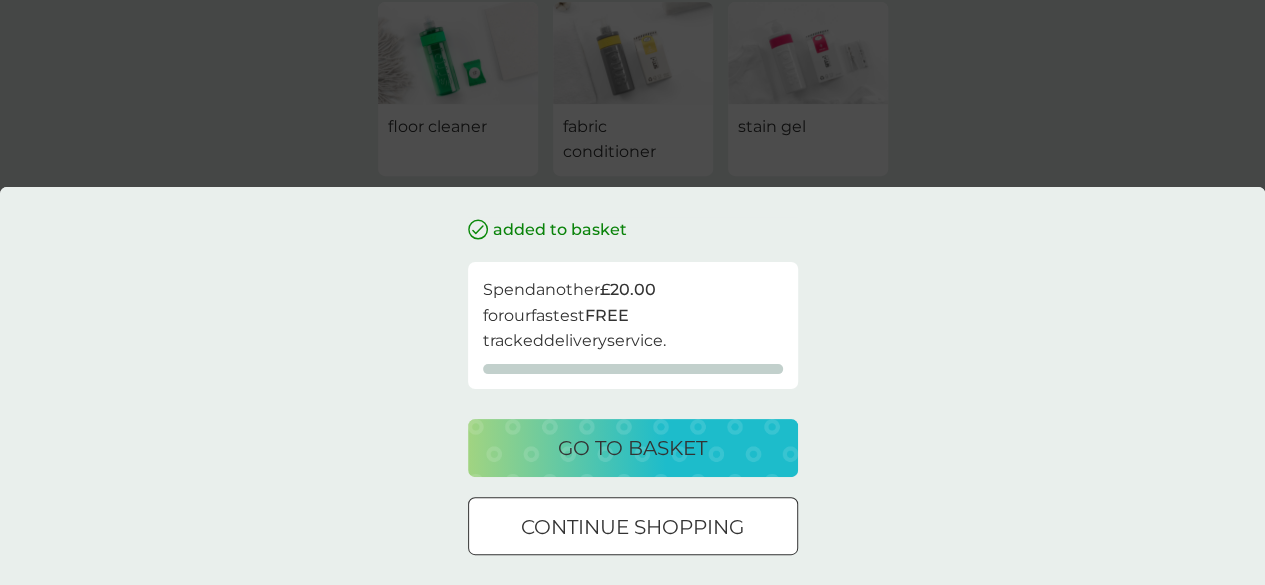click on "go to basket" at bounding box center [632, 448] 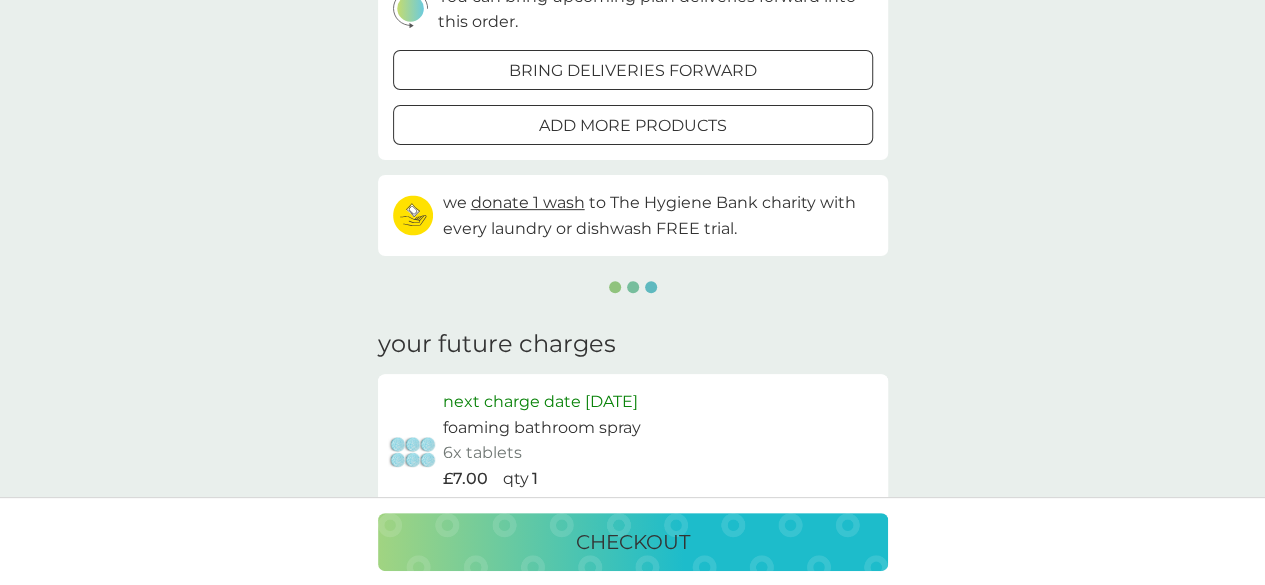 scroll, scrollTop: 0, scrollLeft: 0, axis: both 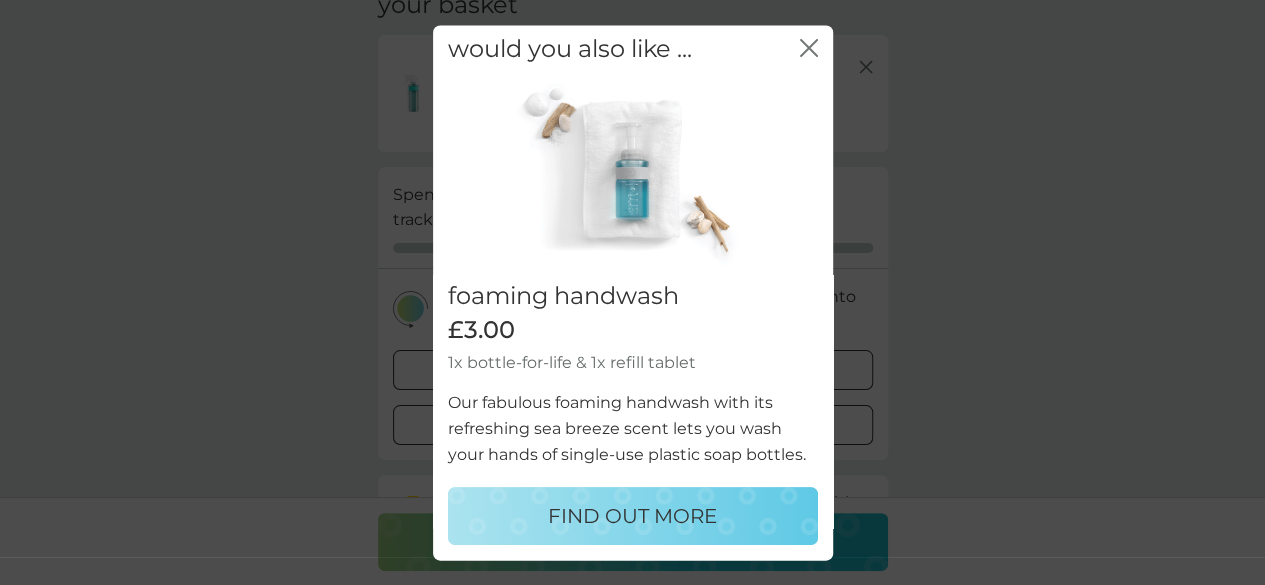 click on "FIND OUT MORE" at bounding box center [632, 516] 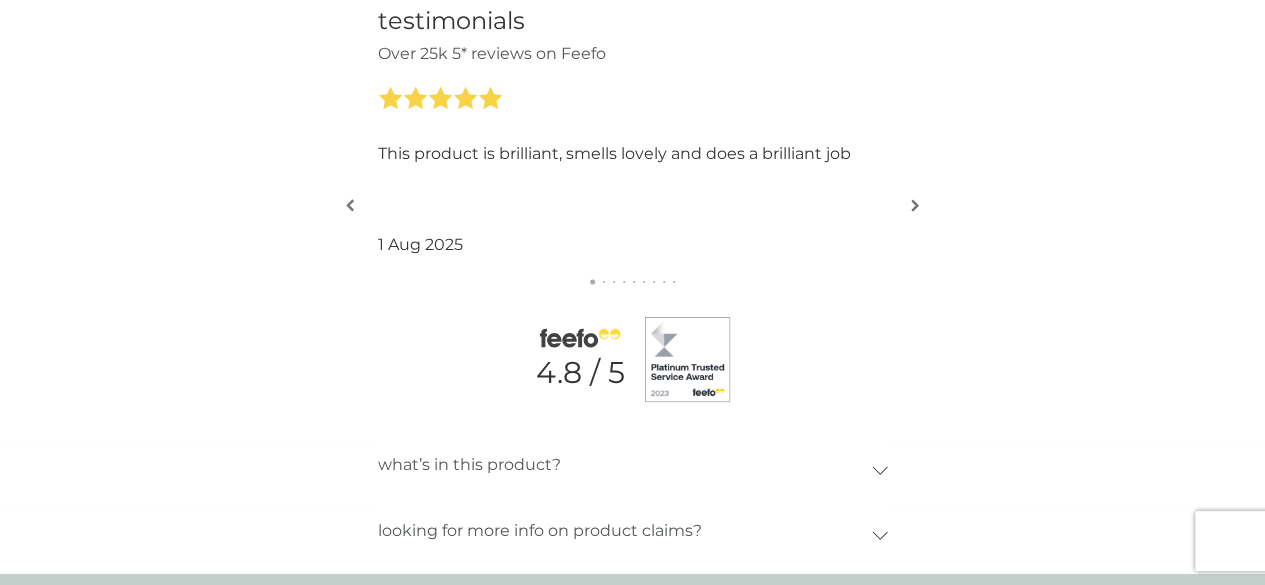 scroll, scrollTop: 2200, scrollLeft: 0, axis: vertical 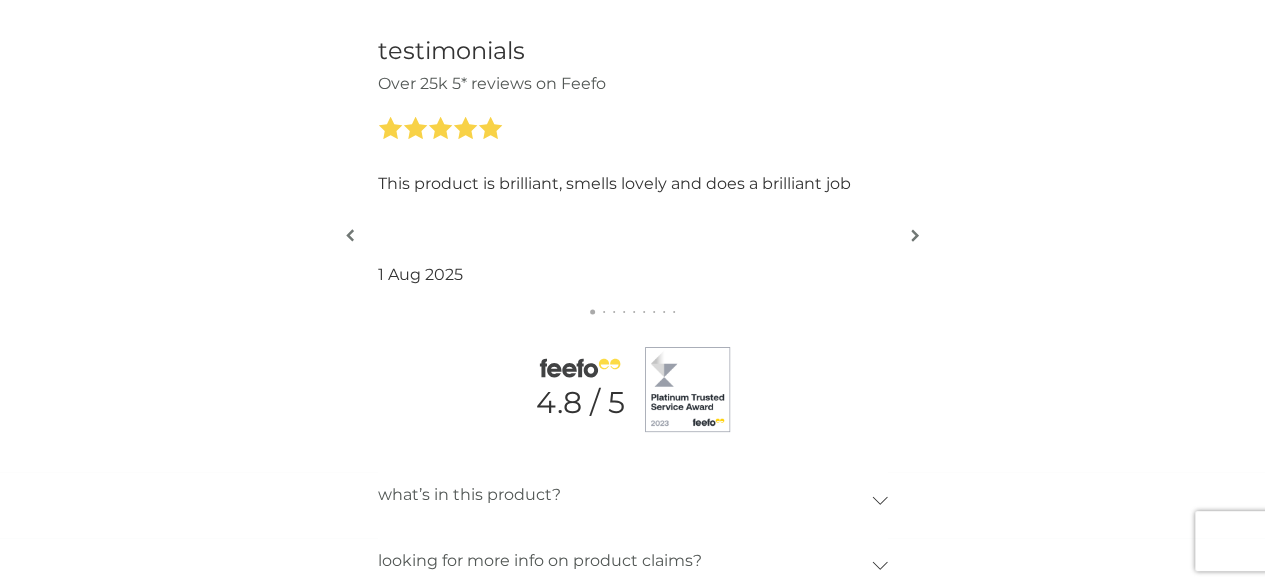 click at bounding box center [915, 237] 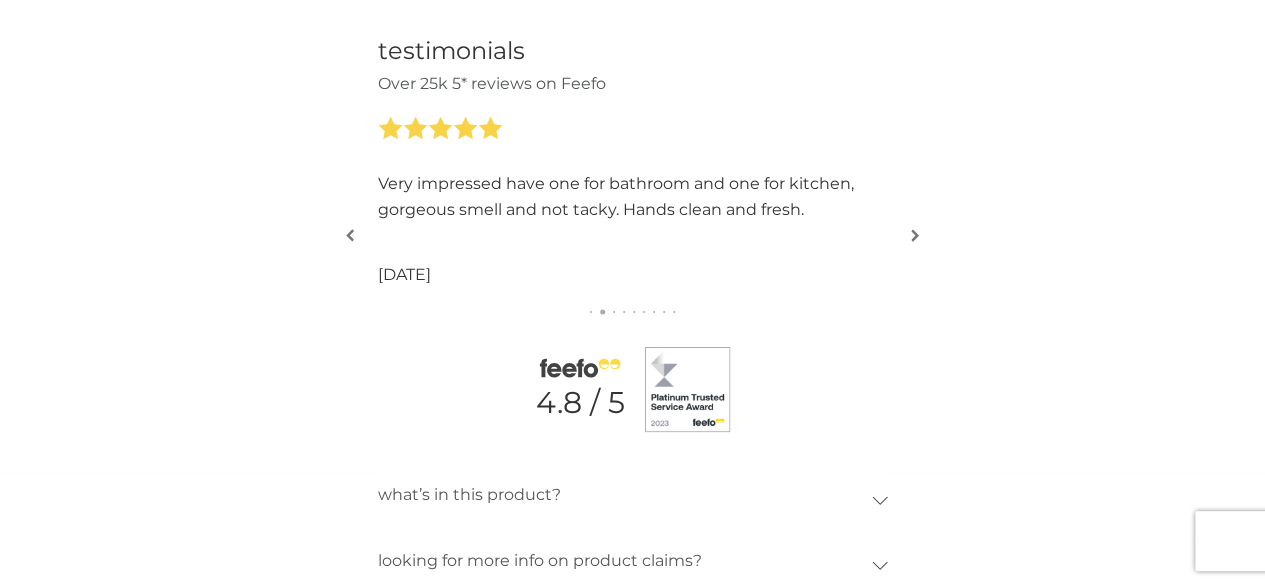 click at bounding box center (915, 235) 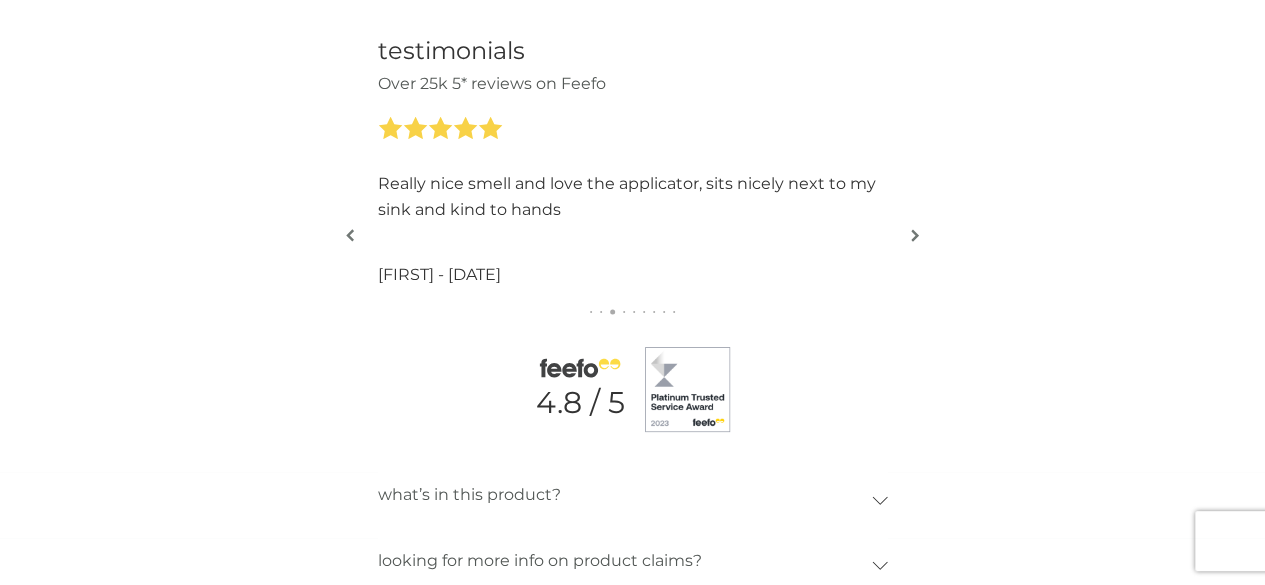 click at bounding box center [915, 235] 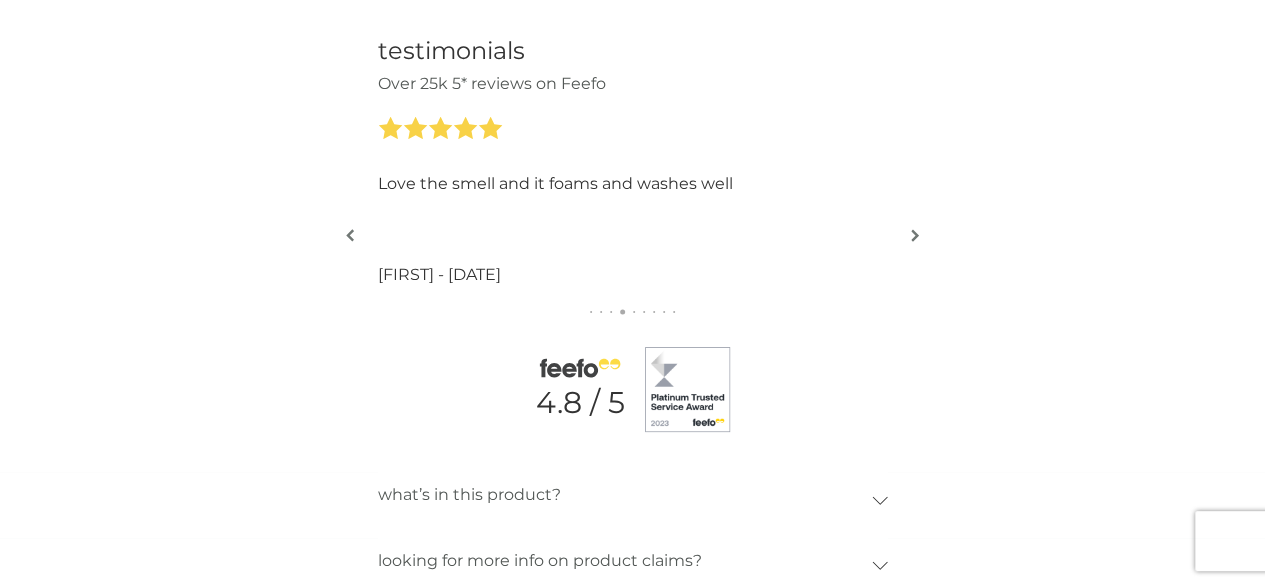 click at bounding box center [915, 235] 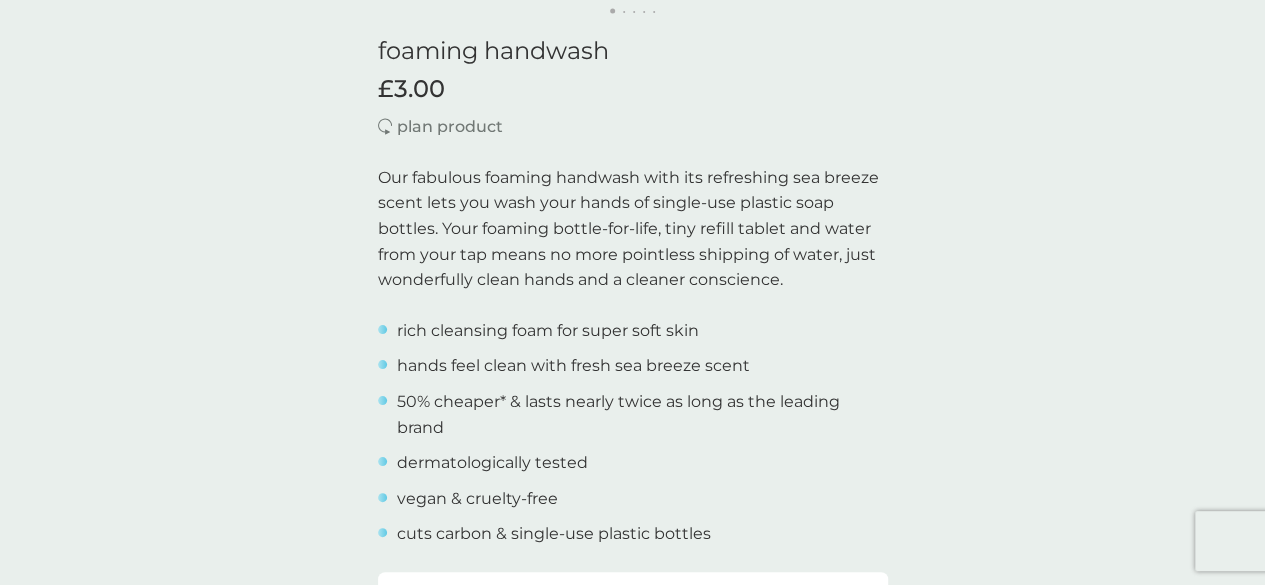 scroll, scrollTop: 0, scrollLeft: 0, axis: both 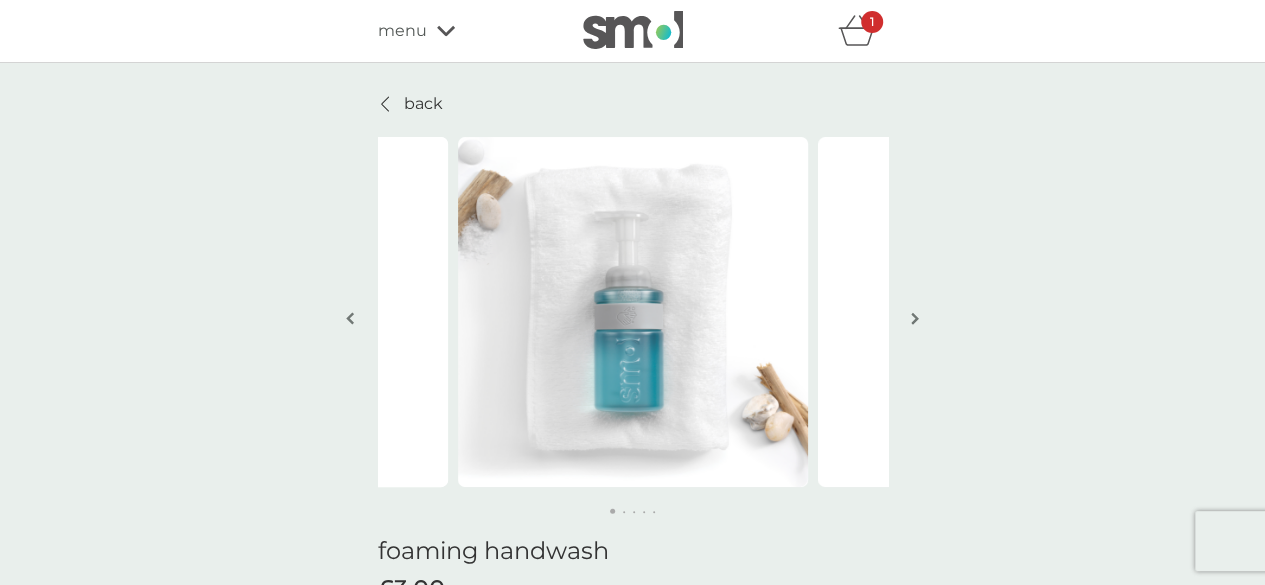 click on "back" at bounding box center [423, 104] 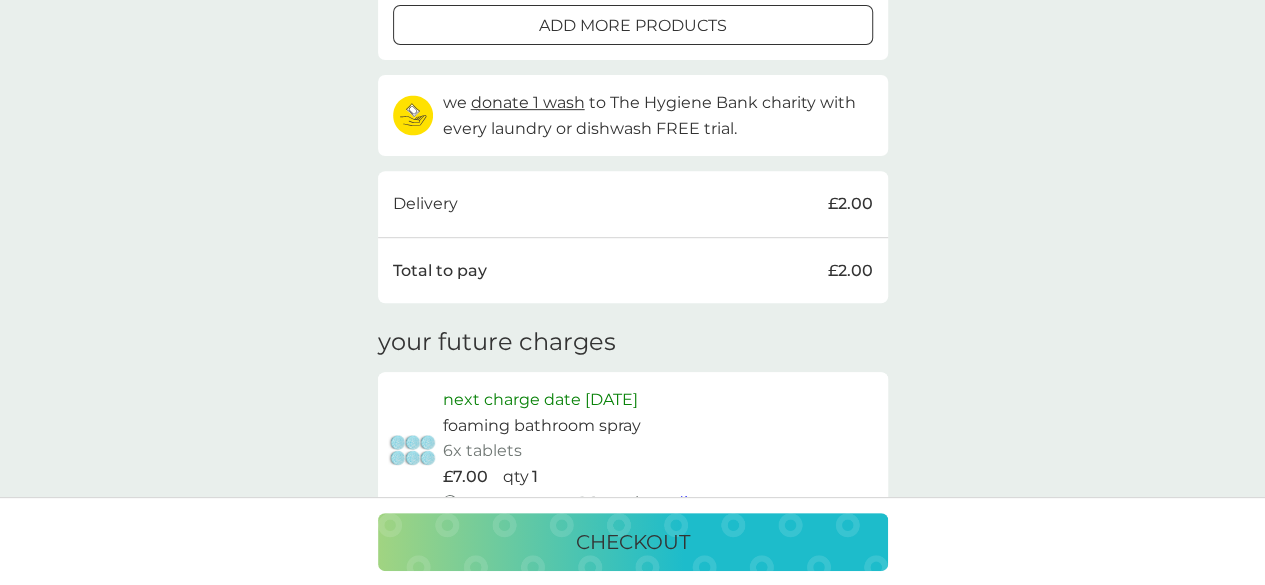 scroll, scrollTop: 200, scrollLeft: 0, axis: vertical 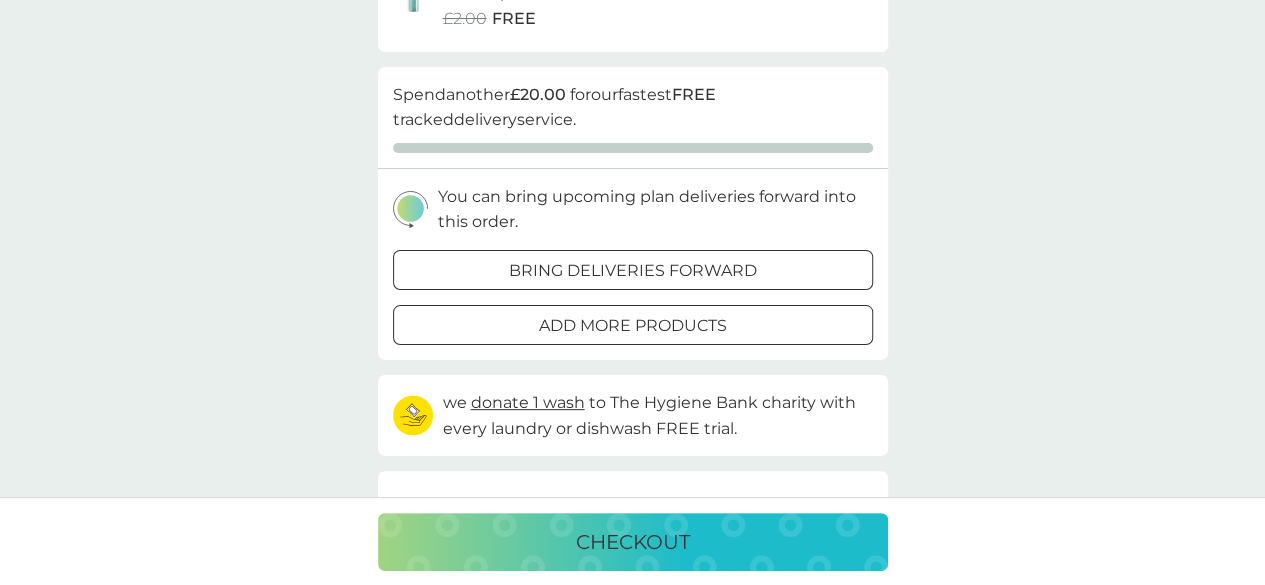 click on "bring deliveries forward" at bounding box center [633, 271] 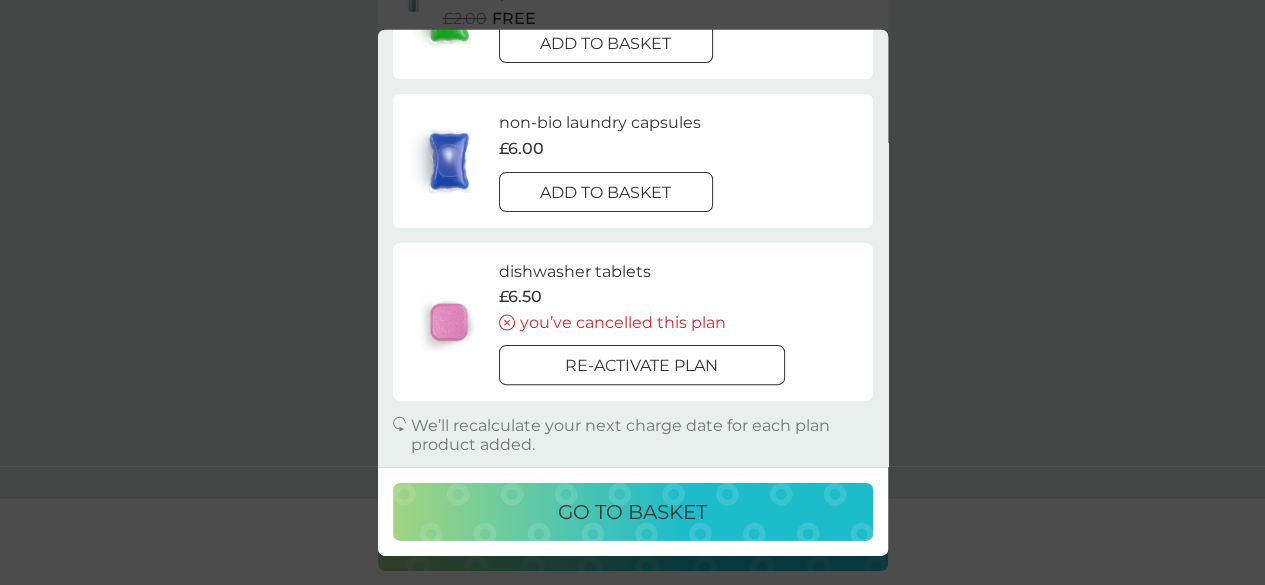 scroll, scrollTop: 42, scrollLeft: 0, axis: vertical 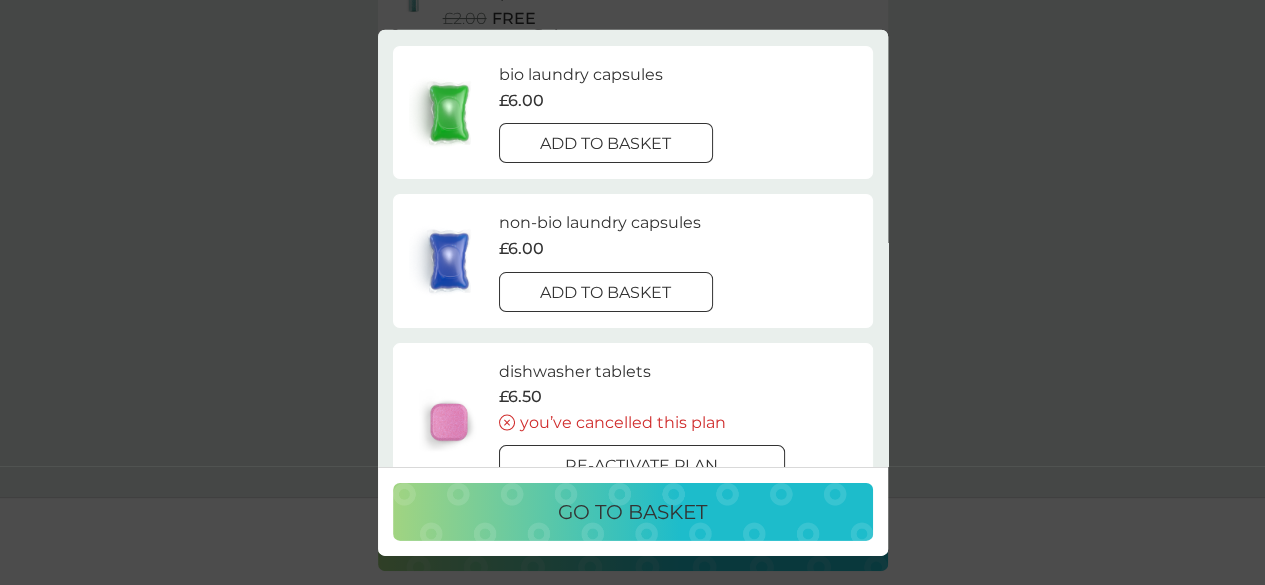 click on "go to basket" at bounding box center (632, 512) 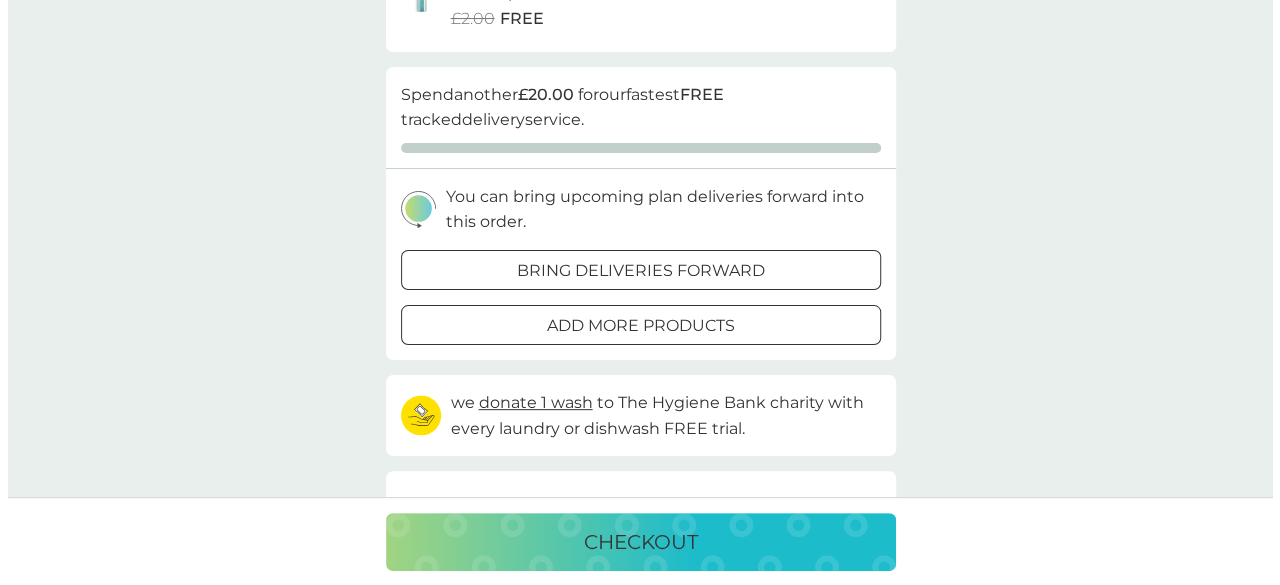 scroll, scrollTop: 0, scrollLeft: 0, axis: both 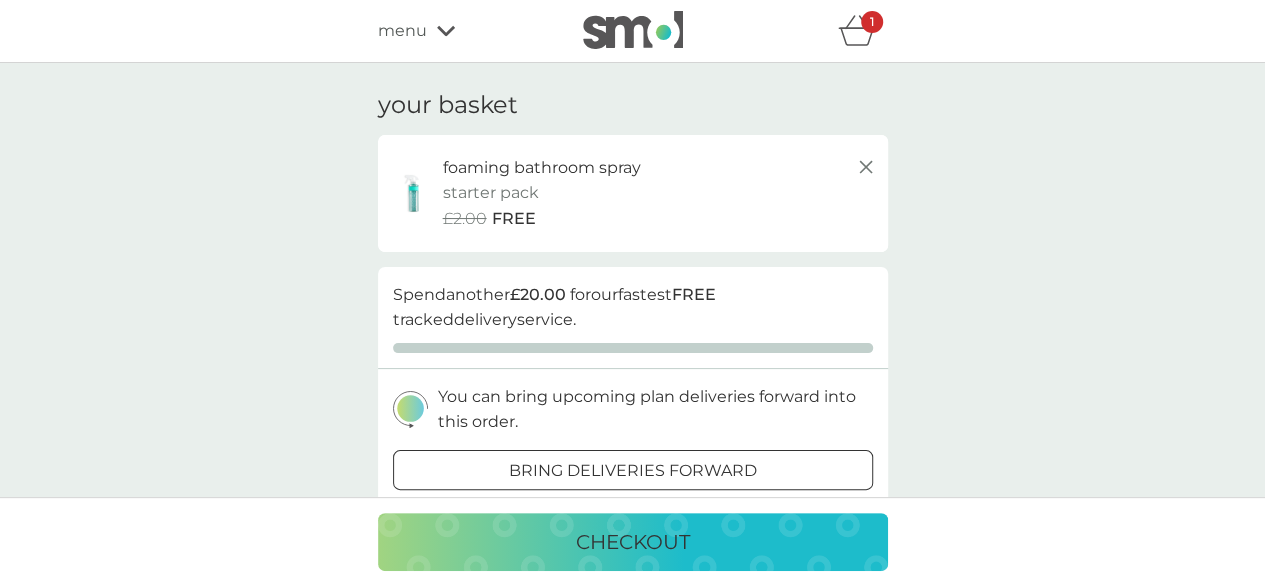 click 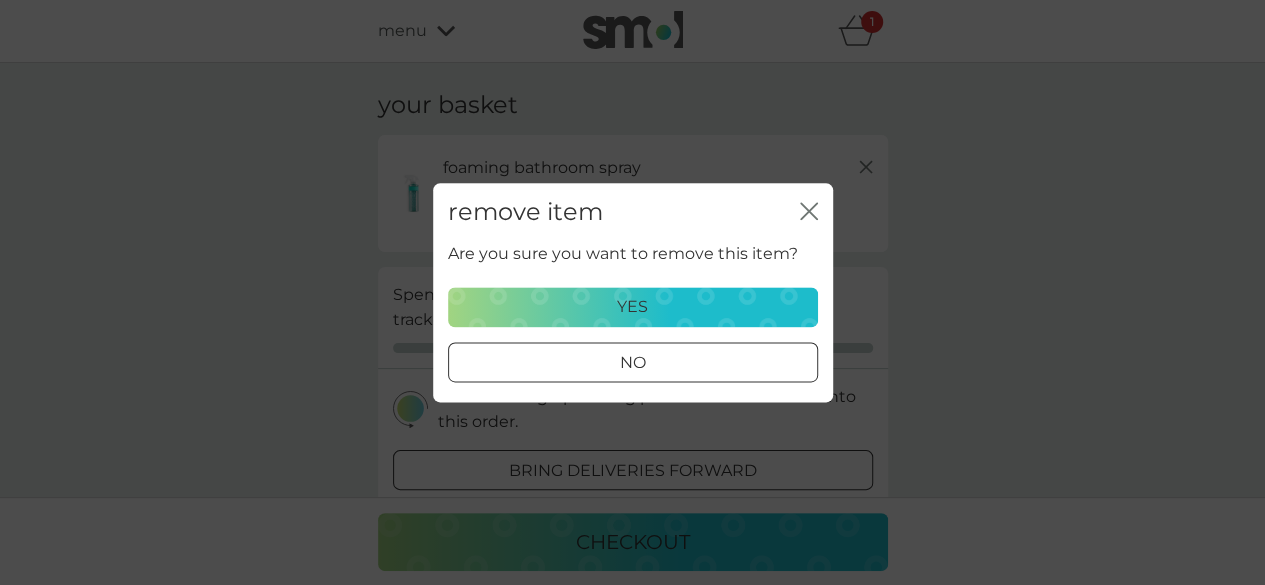 click on "yes" at bounding box center (633, 307) 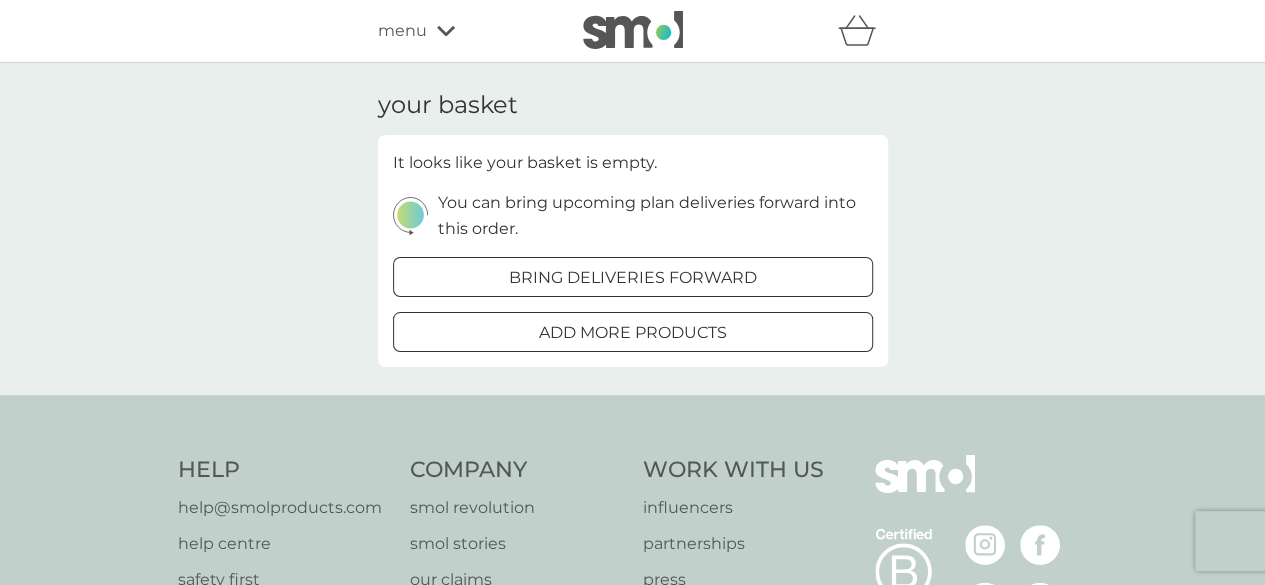 click on "menu" at bounding box center [402, 31] 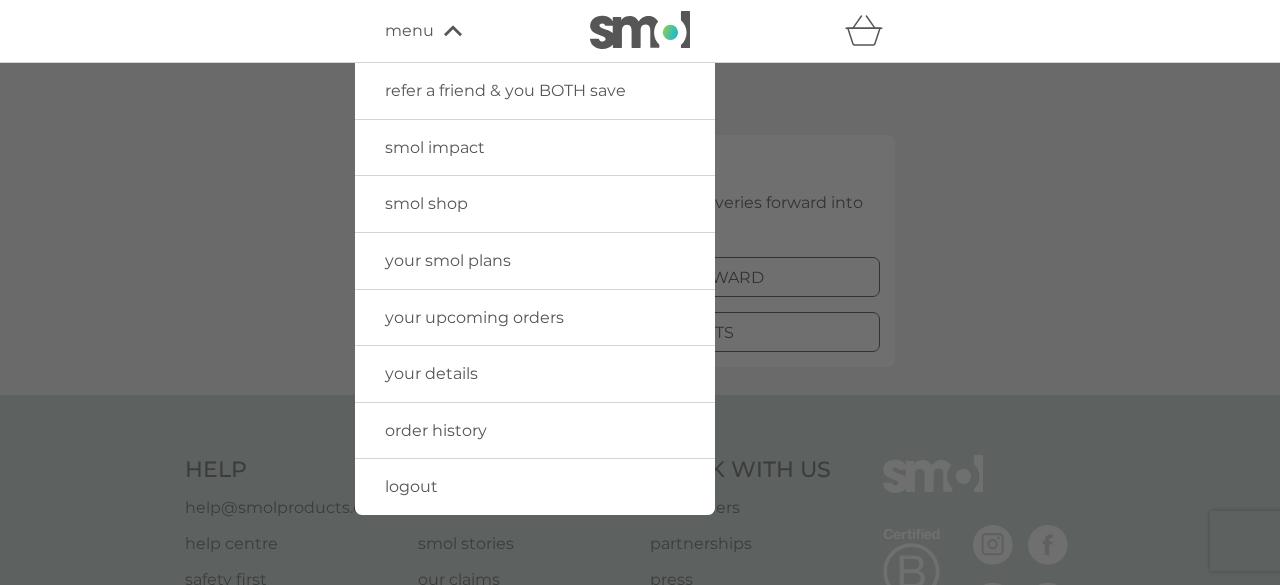 click on "logout" at bounding box center (535, 487) 